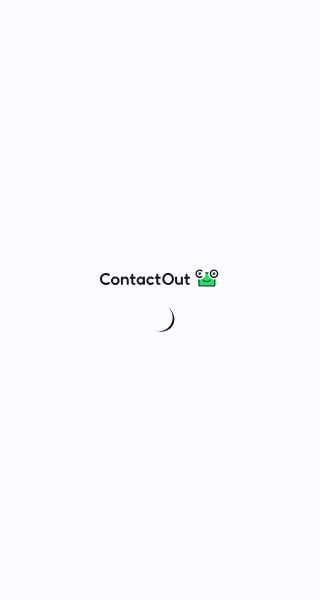 scroll, scrollTop: 0, scrollLeft: 0, axis: both 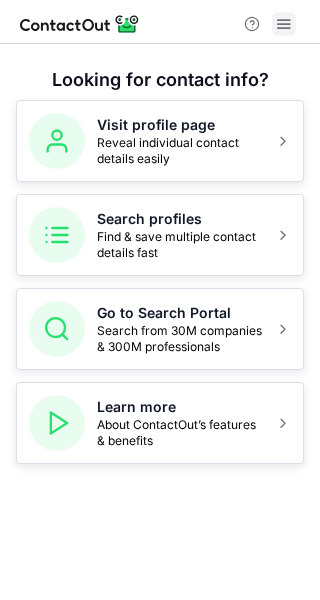 click at bounding box center (284, 24) 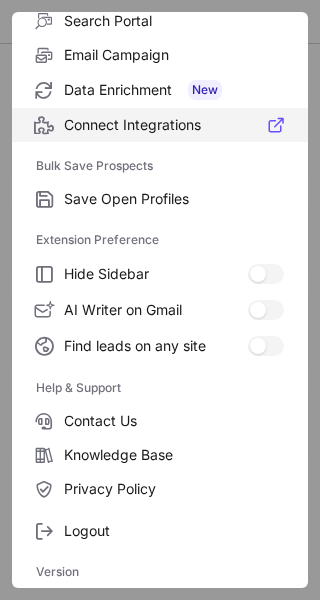 scroll, scrollTop: 0, scrollLeft: 0, axis: both 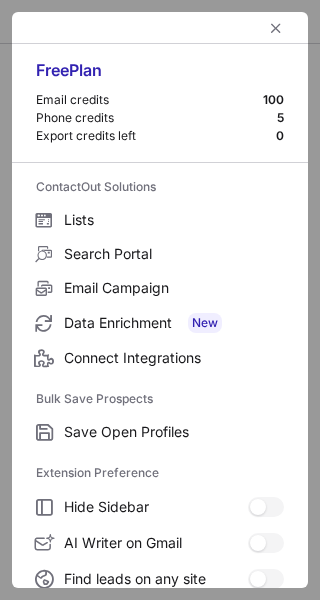 click at bounding box center [160, 28] 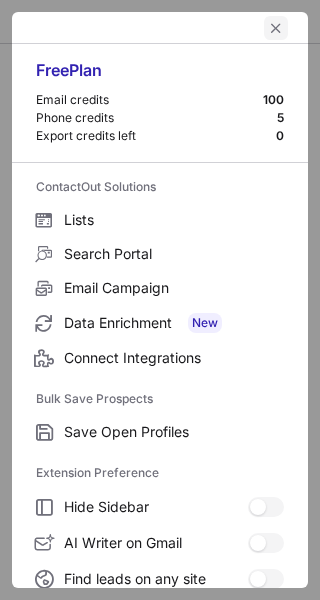 click at bounding box center [276, 28] 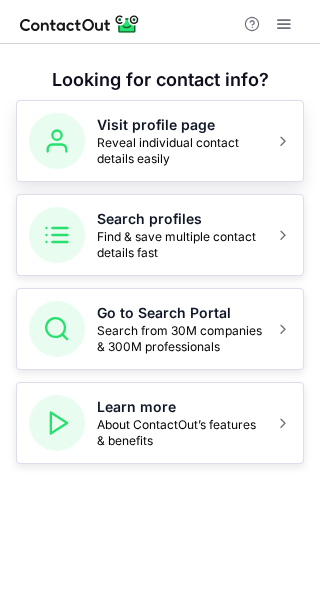 click on "Reveal individual contact details easily" at bounding box center [180, 151] 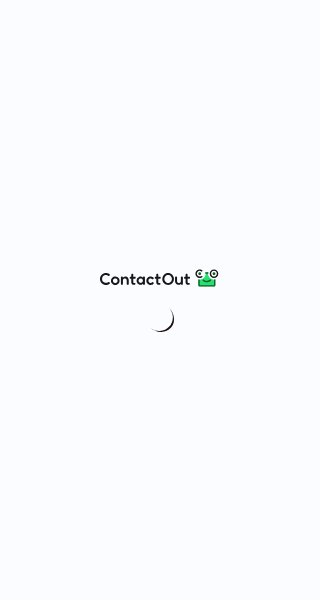 scroll, scrollTop: 0, scrollLeft: 0, axis: both 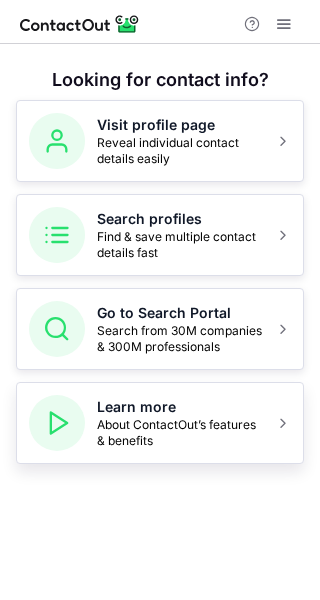click on "About ContactOut’s features & benefits" at bounding box center [180, 433] 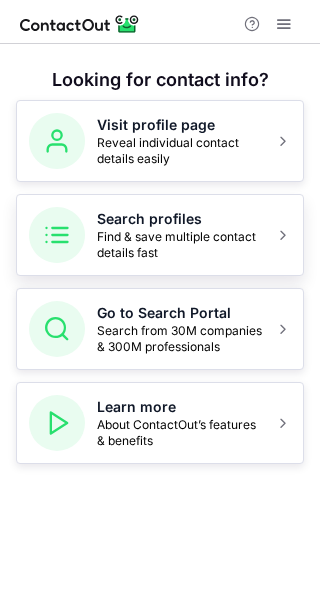 scroll, scrollTop: 0, scrollLeft: 0, axis: both 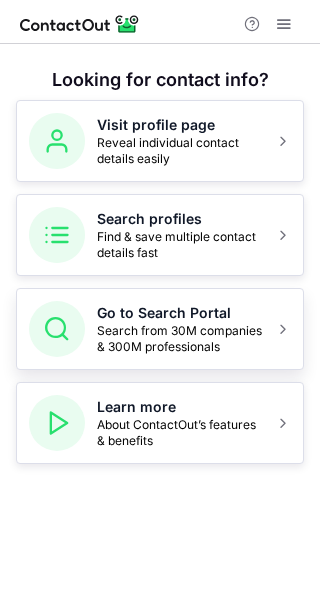 click on "Go to Search Portal" at bounding box center [180, 313] 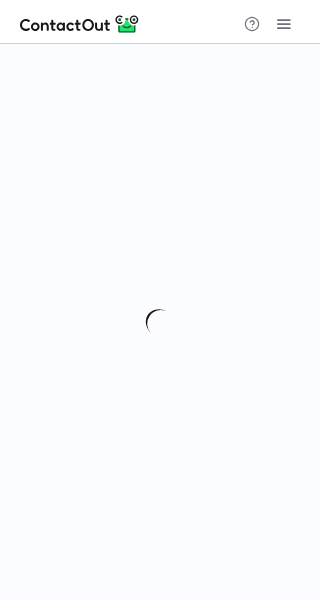 scroll, scrollTop: 0, scrollLeft: 0, axis: both 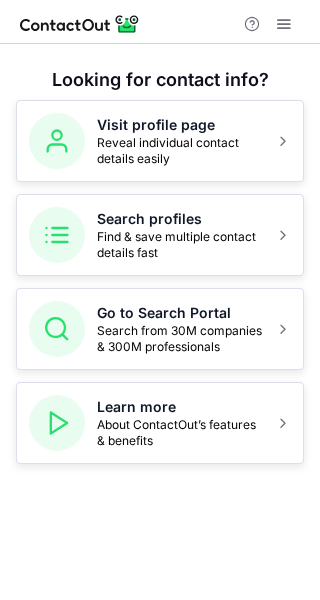 click at bounding box center (284, 24) 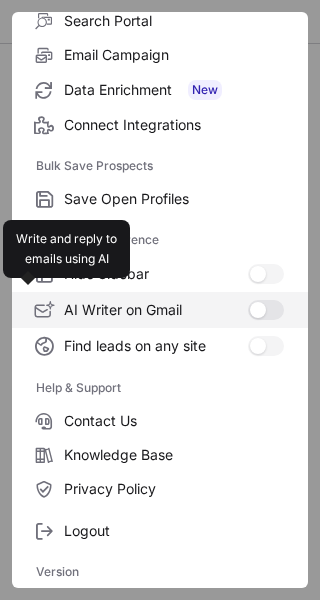 scroll, scrollTop: 0, scrollLeft: 0, axis: both 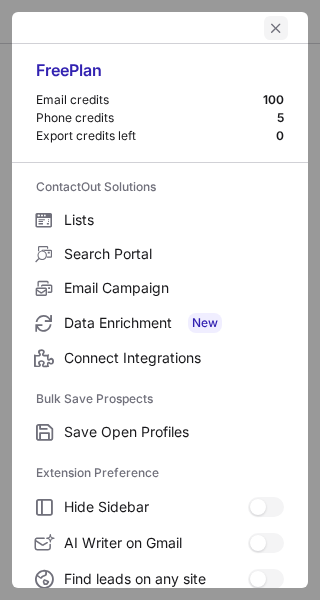 click at bounding box center (276, 28) 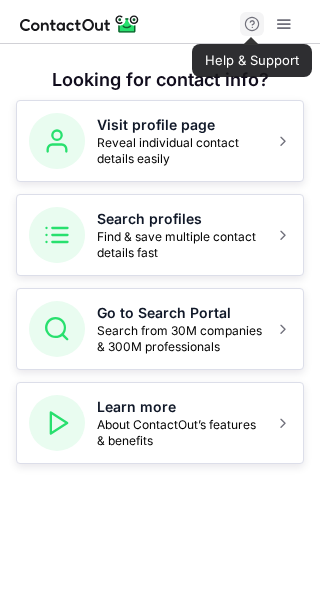 click at bounding box center [252, 24] 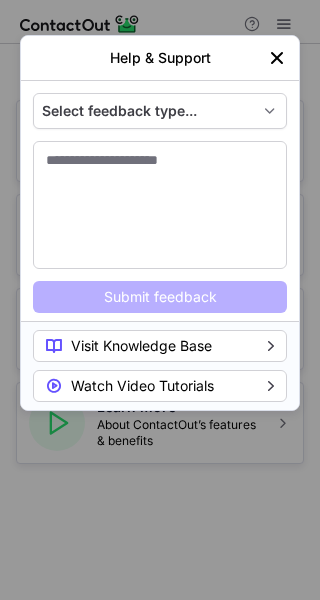 click at bounding box center (277, 58) 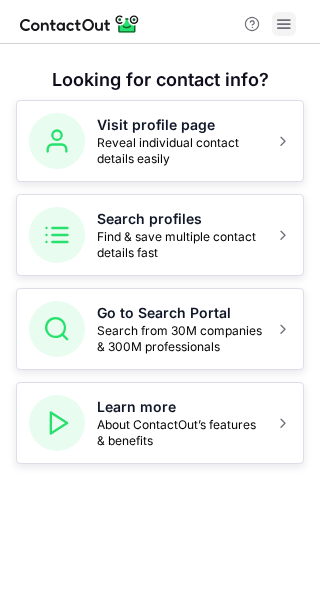click at bounding box center (284, 24) 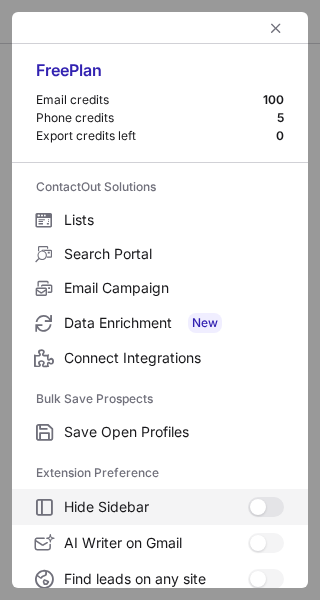 scroll, scrollTop: 233, scrollLeft: 0, axis: vertical 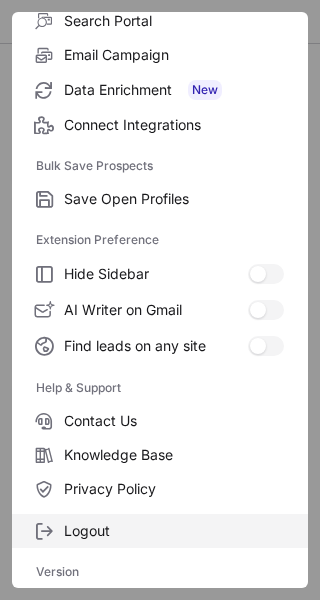 click on "Logout" at bounding box center [174, 531] 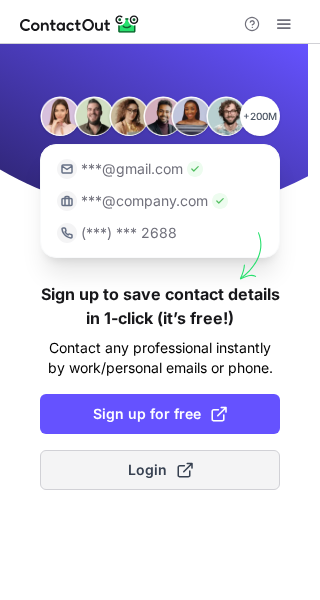 click on "Login" at bounding box center (160, 470) 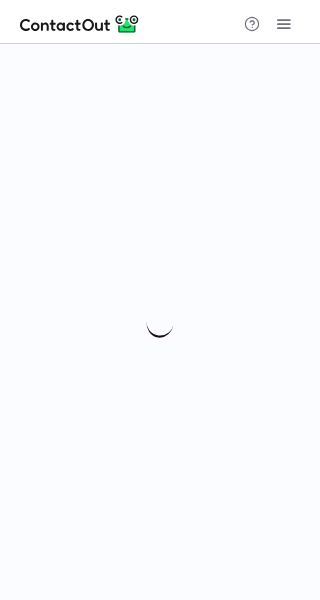 scroll, scrollTop: 0, scrollLeft: 0, axis: both 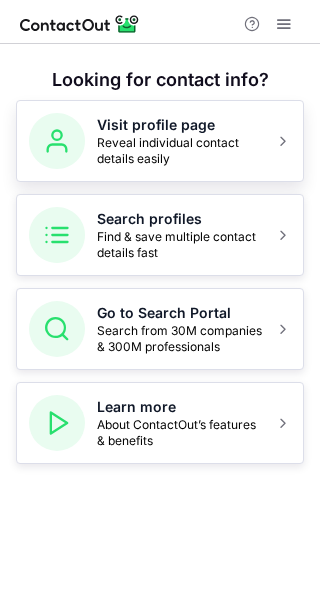 click at bounding box center (57, 141) 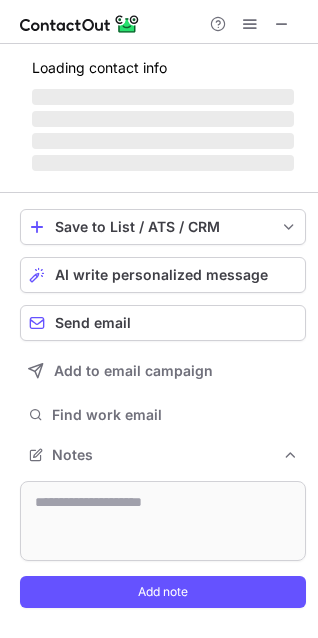 scroll, scrollTop: 0, scrollLeft: 0, axis: both 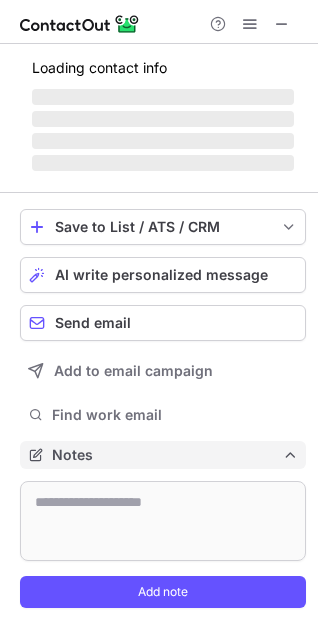 click on "Notes" at bounding box center [167, 455] 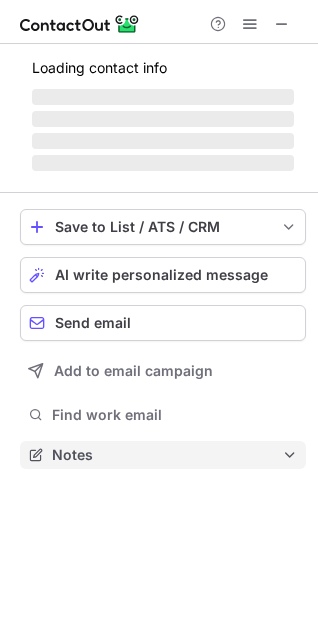 scroll, scrollTop: 441, scrollLeft: 318, axis: both 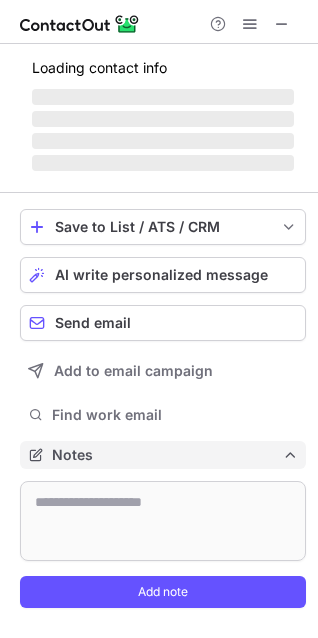click on "Notes" at bounding box center (167, 455) 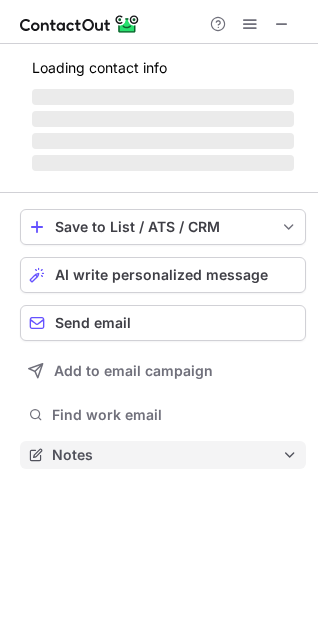 click on "Notes" at bounding box center (167, 455) 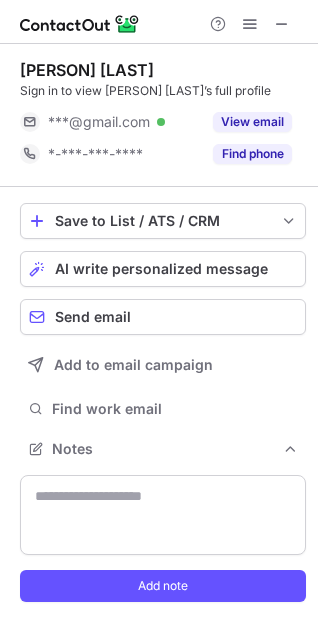 scroll, scrollTop: 587, scrollLeft: 318, axis: both 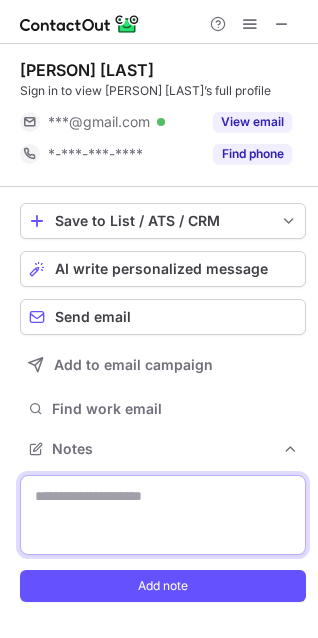 click at bounding box center [163, 515] 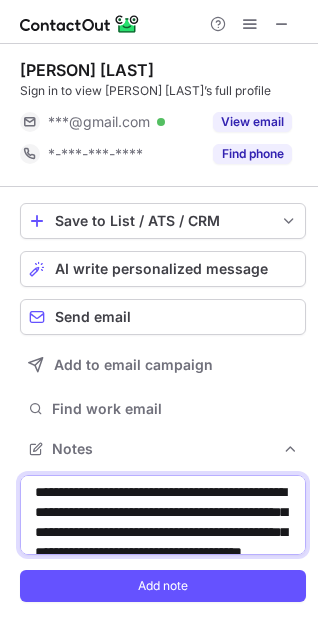 scroll, scrollTop: 0, scrollLeft: 0, axis: both 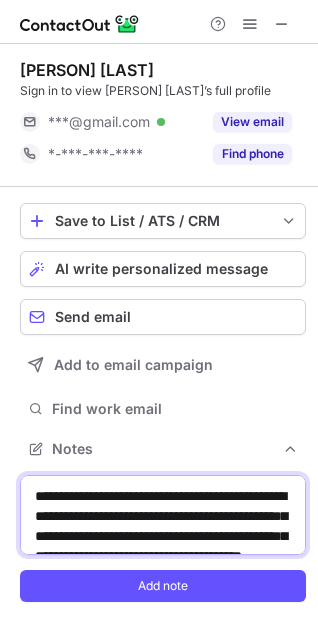 drag, startPoint x: 191, startPoint y: 517, endPoint x: 217, endPoint y: 505, distance: 28.635643 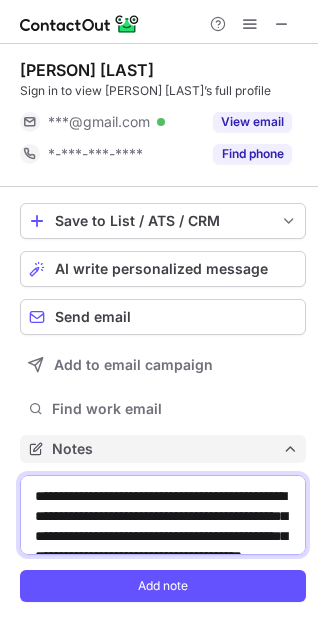 paste on "*******" 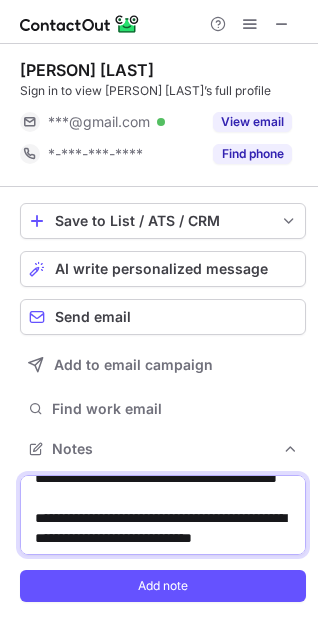 scroll, scrollTop: 176, scrollLeft: 0, axis: vertical 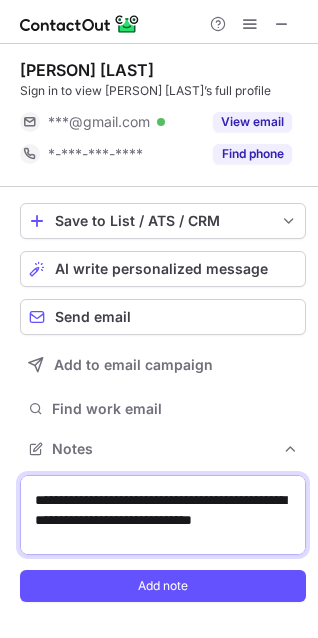 drag, startPoint x: 225, startPoint y: 537, endPoint x: 143, endPoint y: 535, distance: 82.02438 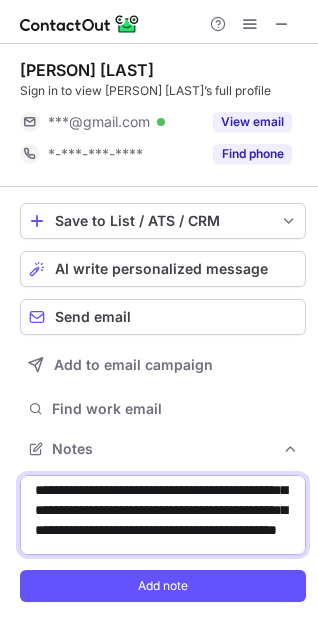 scroll, scrollTop: 25, scrollLeft: 0, axis: vertical 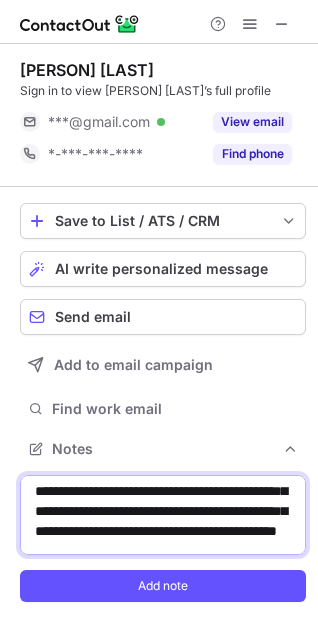 drag, startPoint x: 223, startPoint y: 509, endPoint x: 115, endPoint y: 513, distance: 108.07405 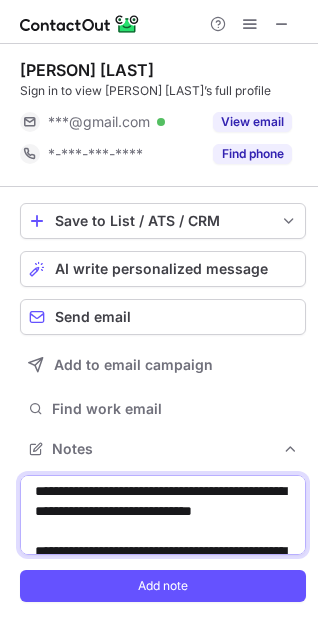 drag, startPoint x: 247, startPoint y: 529, endPoint x: 169, endPoint y: 539, distance: 78.63841 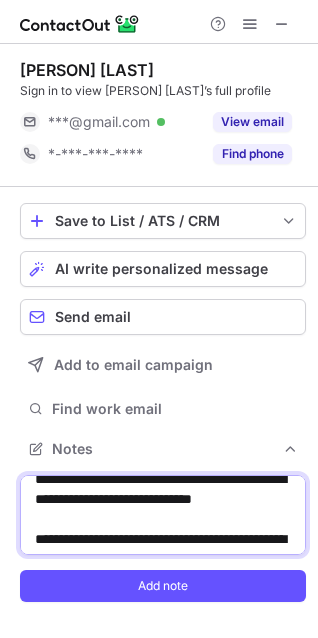 click on "**********" at bounding box center [163, 515] 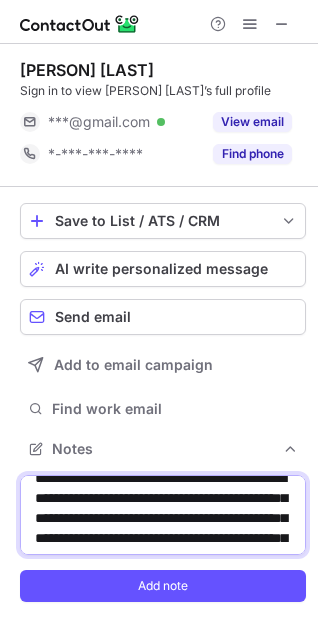 scroll, scrollTop: 17, scrollLeft: 0, axis: vertical 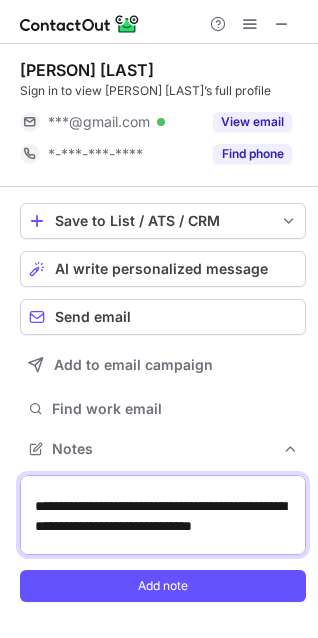 drag, startPoint x: 244, startPoint y: 536, endPoint x: 207, endPoint y: 538, distance: 37.054016 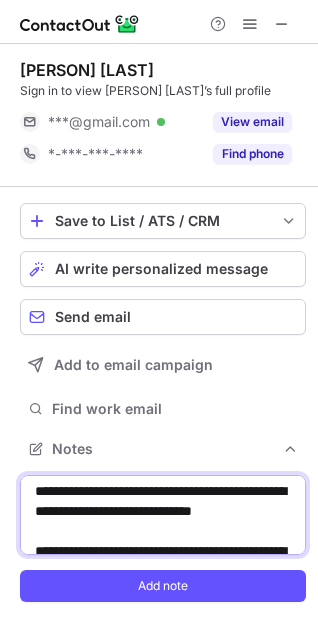 click on "**********" at bounding box center (163, 515) 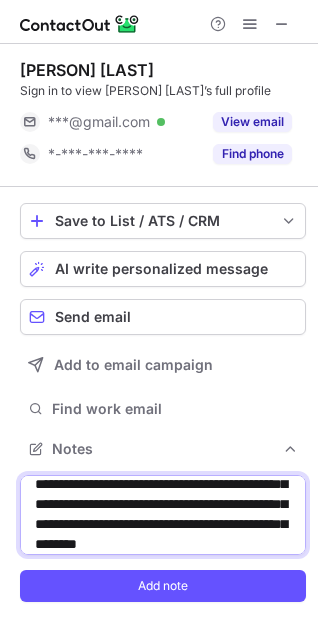 scroll, scrollTop: 33, scrollLeft: 0, axis: vertical 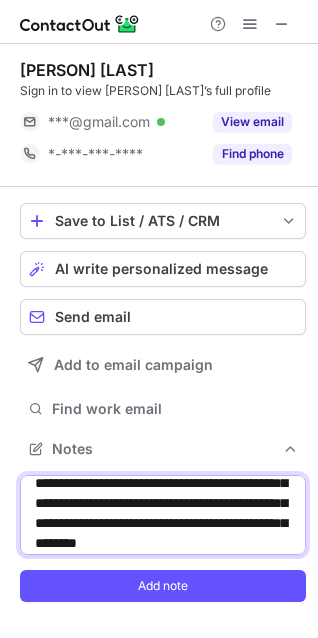 drag, startPoint x: 247, startPoint y: 526, endPoint x: 123, endPoint y: 516, distance: 124.40257 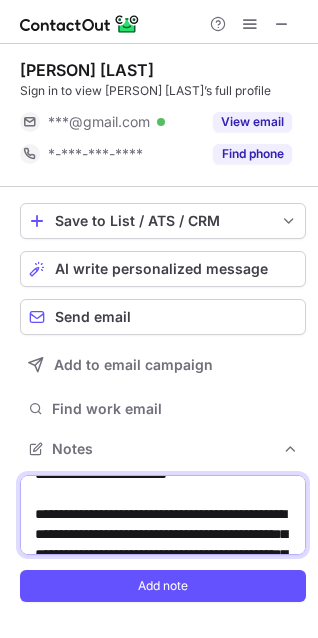 scroll, scrollTop: 301, scrollLeft: 0, axis: vertical 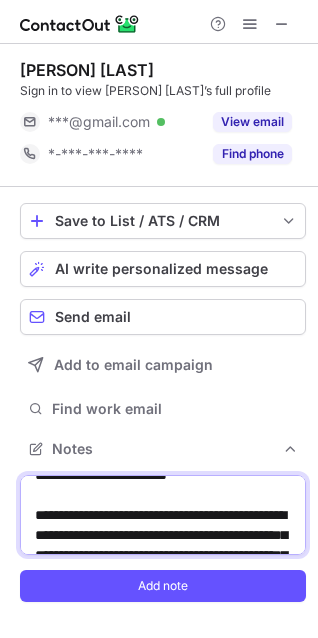 drag, startPoint x: 162, startPoint y: 514, endPoint x: 38, endPoint y: 519, distance: 124.10077 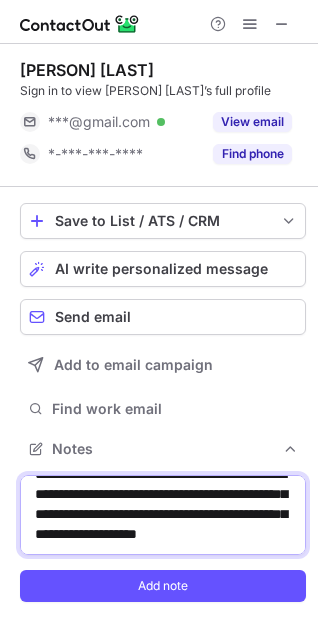 scroll, scrollTop: 392, scrollLeft: 0, axis: vertical 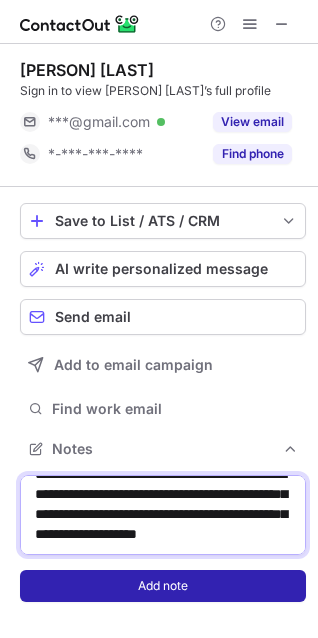 drag, startPoint x: 29, startPoint y: 491, endPoint x: 254, endPoint y: 580, distance: 241.96281 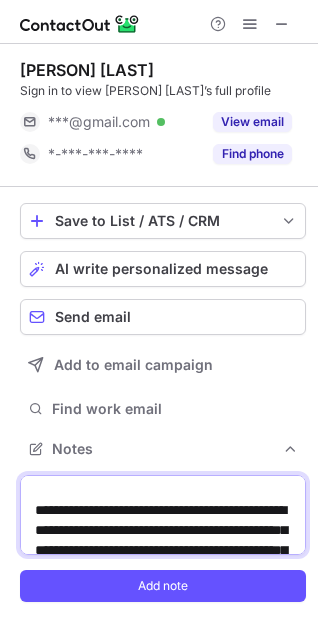 scroll, scrollTop: 358, scrollLeft: 0, axis: vertical 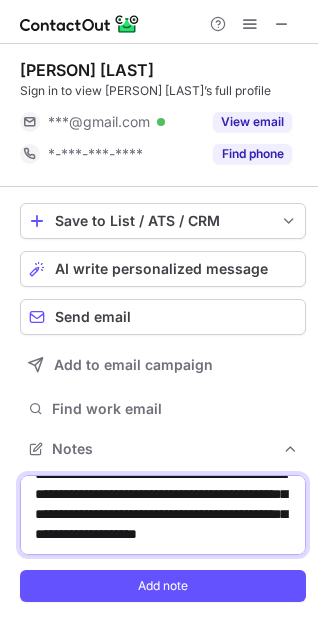 click on "**********" at bounding box center (163, 515) 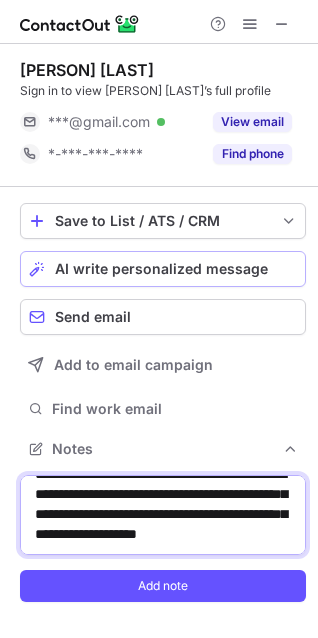 type on "**********" 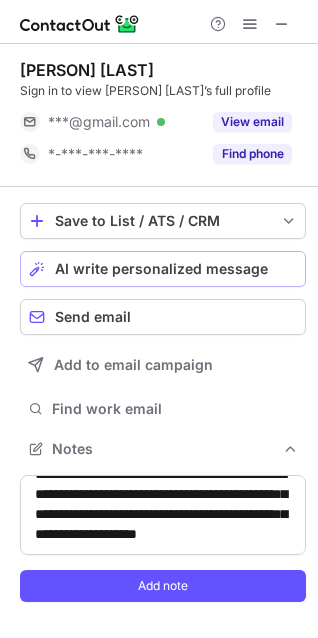 click on "AI write personalized message" at bounding box center [161, 269] 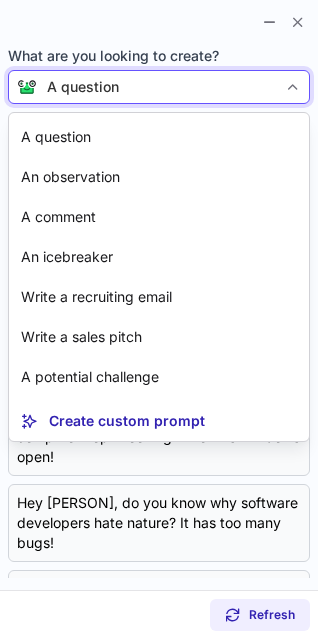 click on "A question" at bounding box center [83, 87] 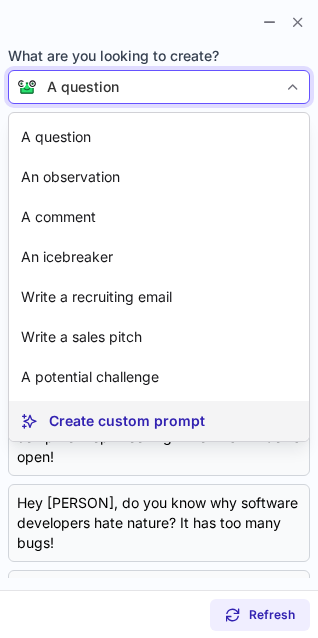click on "Create custom prompt" at bounding box center (127, 421) 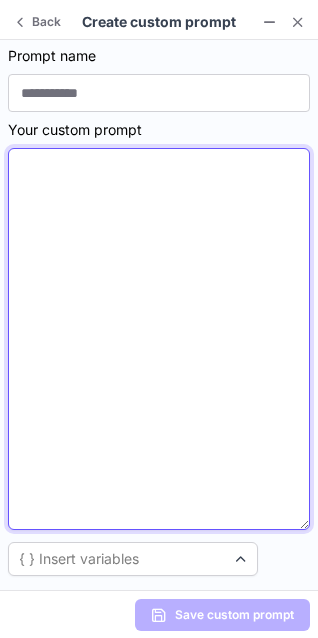 click at bounding box center (159, 339) 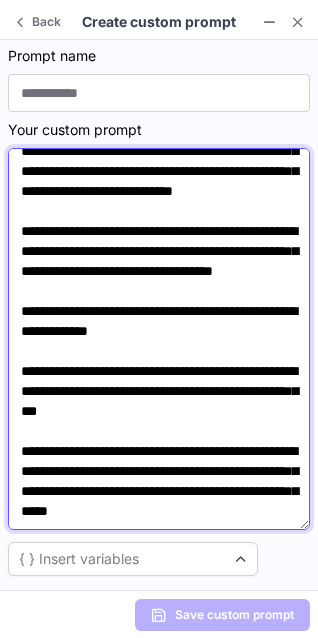 scroll, scrollTop: 176, scrollLeft: 0, axis: vertical 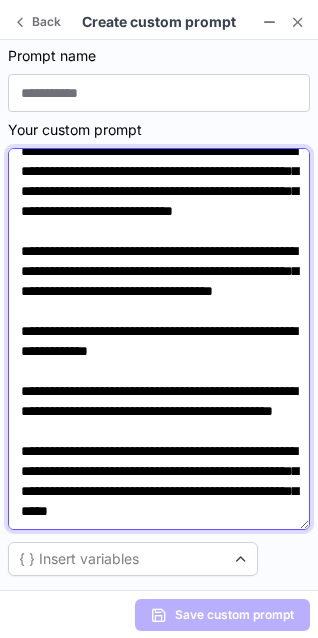 paste on "**********" 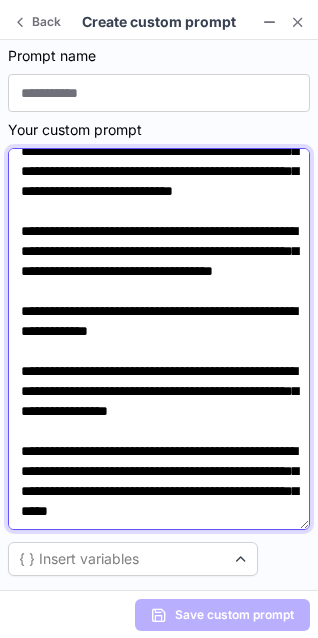 scroll, scrollTop: 0, scrollLeft: 0, axis: both 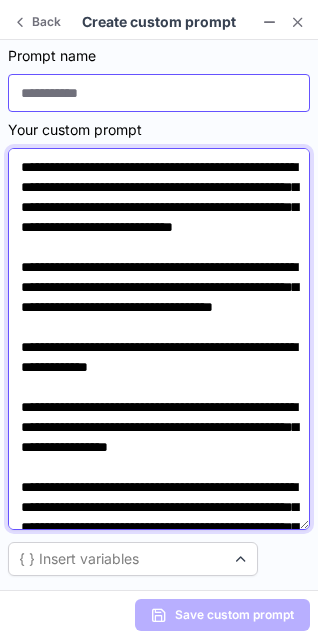 type on "**********" 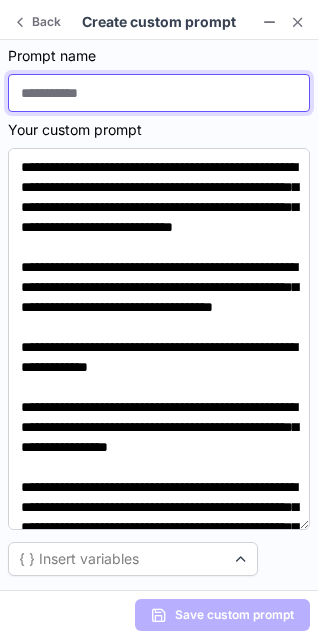 click at bounding box center [159, 93] 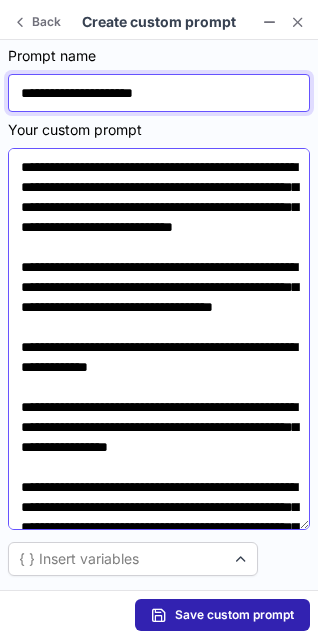 scroll, scrollTop: 196, scrollLeft: 0, axis: vertical 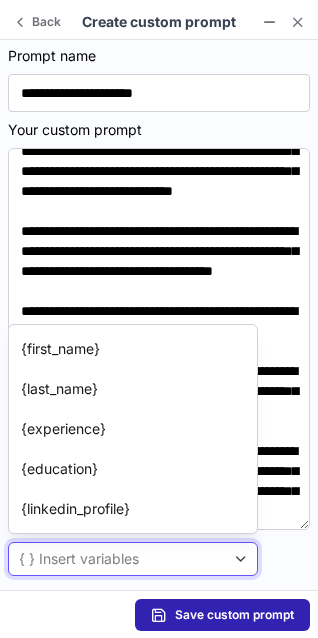 click at bounding box center [241, 559] 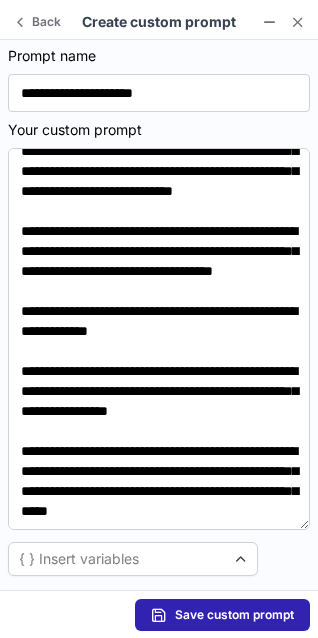 click on "{ } Insert variables" at bounding box center [159, 563] 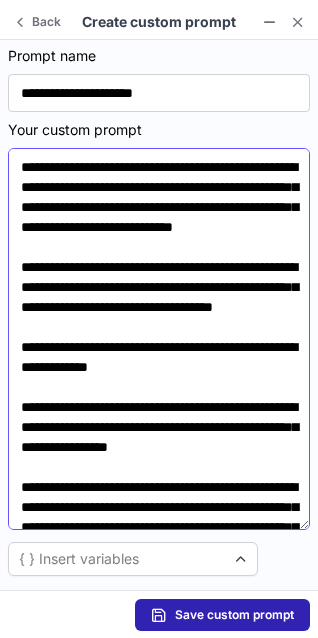 scroll, scrollTop: 196, scrollLeft: 0, axis: vertical 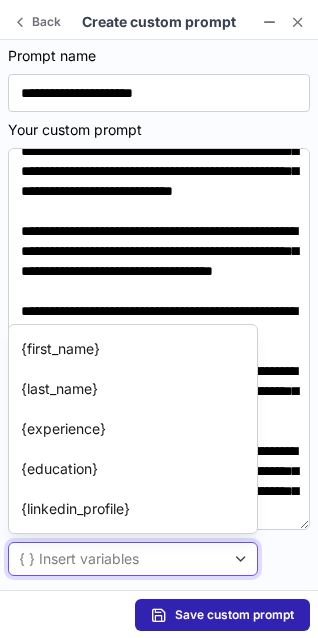 click on "{ } Insert variables" at bounding box center (79, 559) 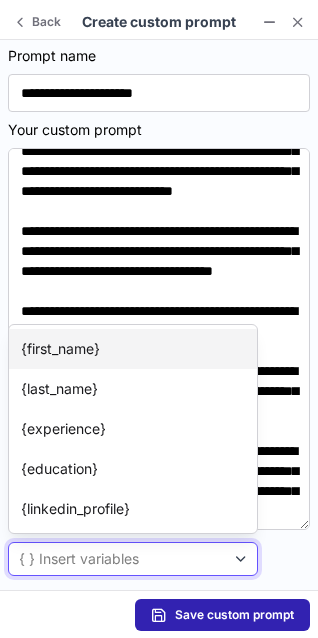 click on "{first_name}" at bounding box center (60, 349) 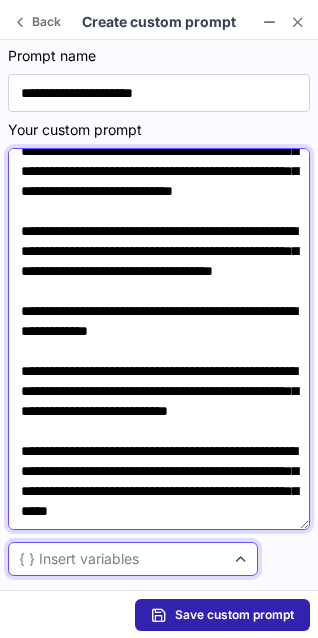 click on "**********" at bounding box center (159, 339) 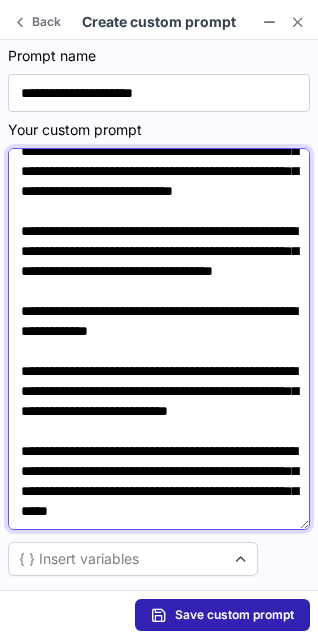 drag, startPoint x: 81, startPoint y: 312, endPoint x: 165, endPoint y: 309, distance: 84.05355 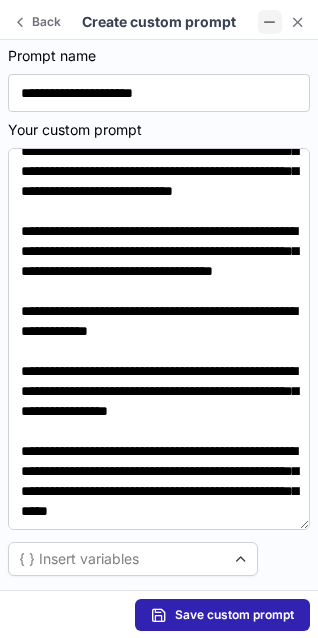 click at bounding box center (270, 22) 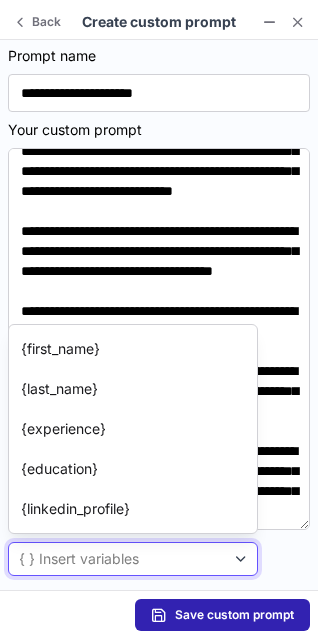 drag, startPoint x: 247, startPoint y: 564, endPoint x: 293, endPoint y: 566, distance: 46.043457 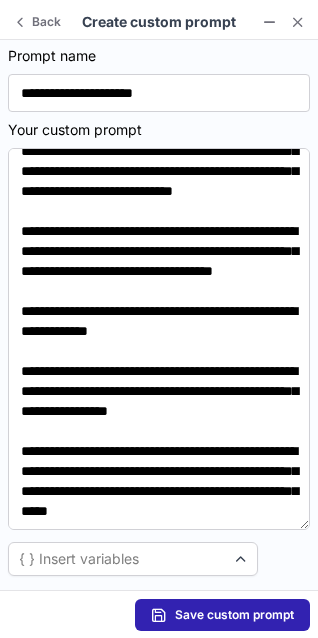 drag, startPoint x: 312, startPoint y: 532, endPoint x: 311, endPoint y: 332, distance: 200.0025 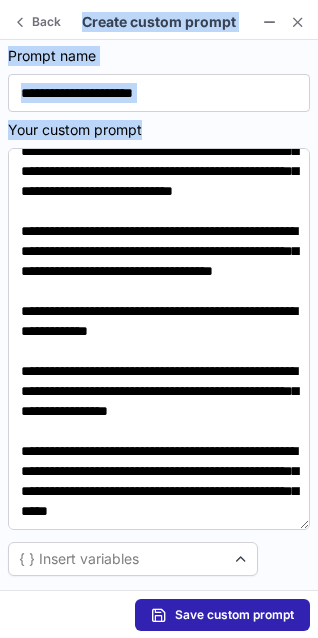 drag, startPoint x: 72, startPoint y: 12, endPoint x: 324, endPoint y: 131, distance: 278.68442 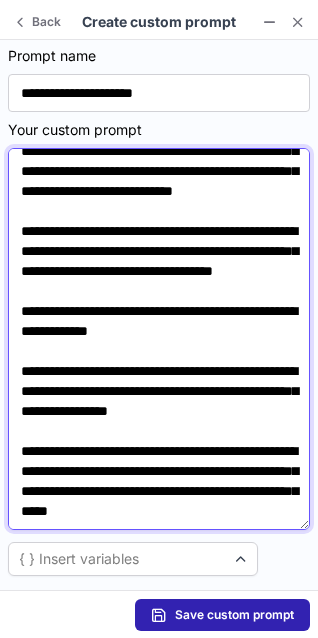click on "**********" at bounding box center [159, 339] 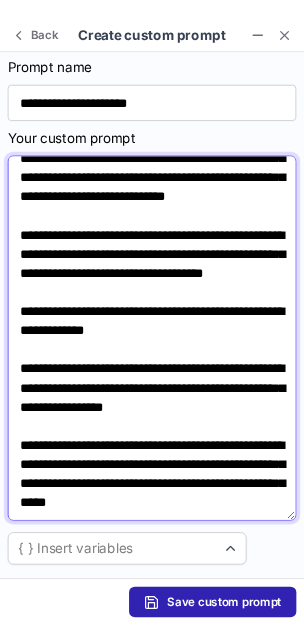 scroll, scrollTop: 0, scrollLeft: 0, axis: both 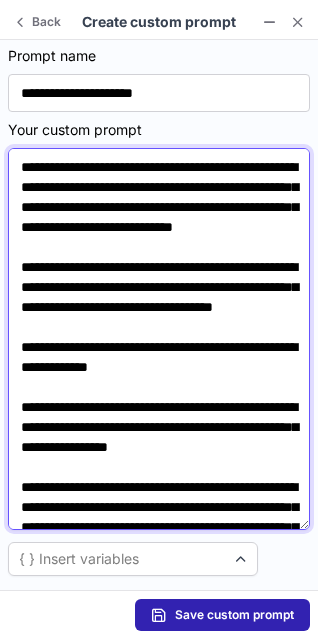 click on "**********" at bounding box center [159, 339] 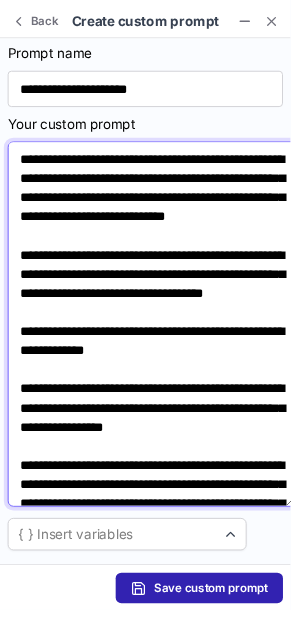 scroll, scrollTop: 587, scrollLeft: 304, axis: both 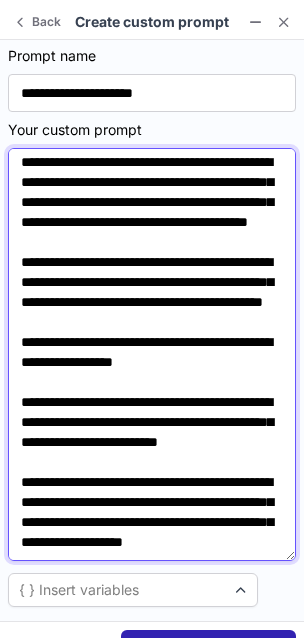 drag, startPoint x: 27, startPoint y: 152, endPoint x: 229, endPoint y: 552, distance: 448.1116 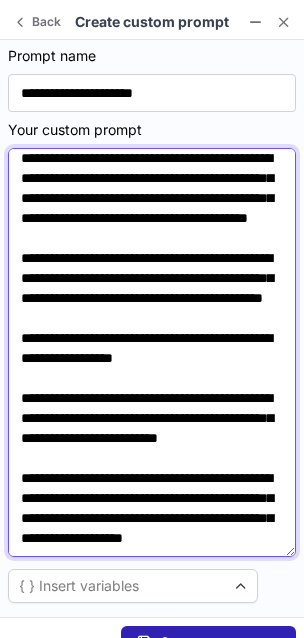 paste 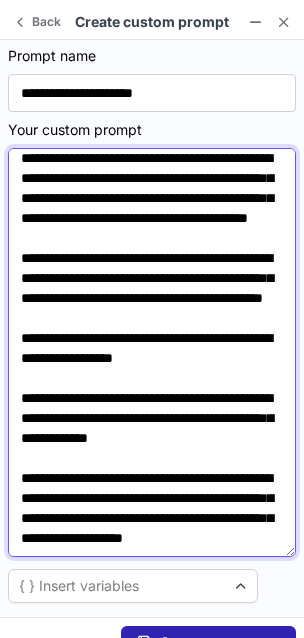 scroll, scrollTop: 0, scrollLeft: 0, axis: both 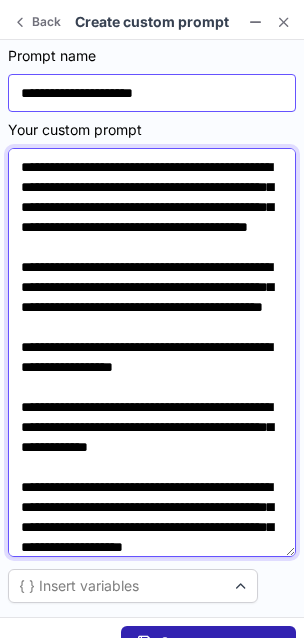type on "**********" 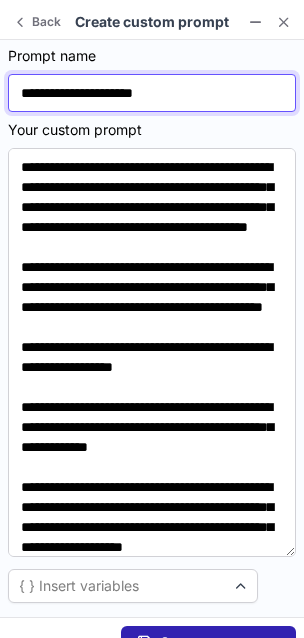 click on "**********" at bounding box center [152, 93] 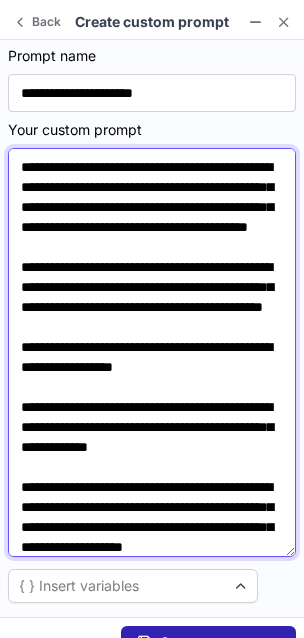 click on "**********" at bounding box center (152, 352) 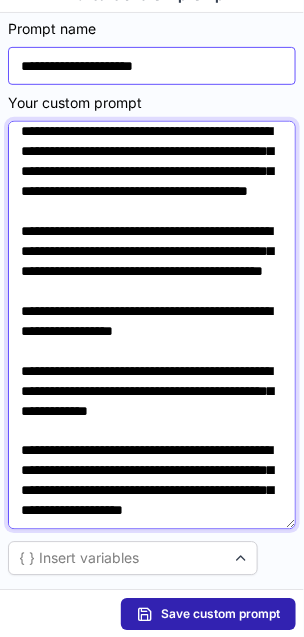 scroll, scrollTop: 0, scrollLeft: 0, axis: both 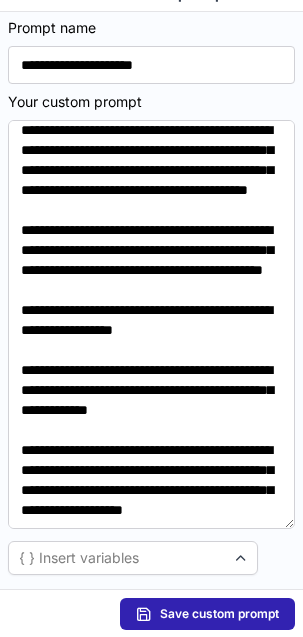click on "Save custom prompt" at bounding box center (207, 614) 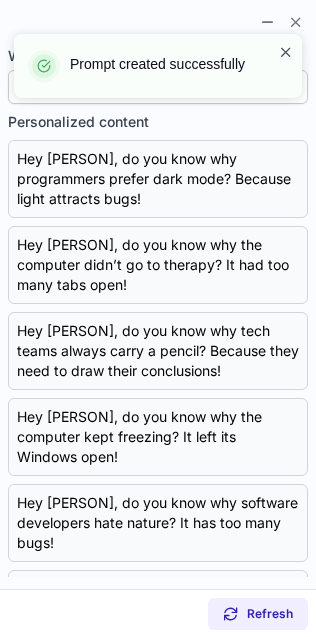 click at bounding box center [286, 52] 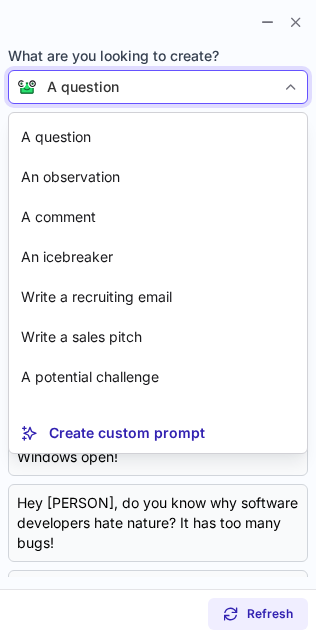 click on "A question" at bounding box center [156, 87] 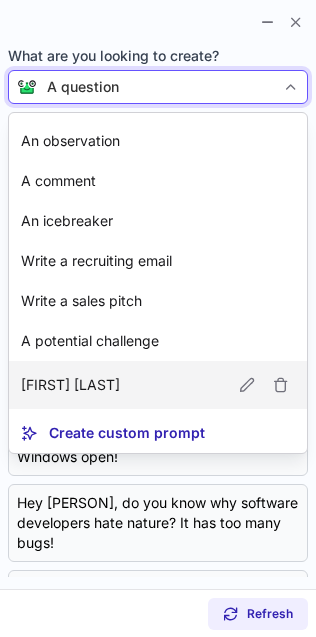 click on "Smera elizebeth antony" at bounding box center [70, 385] 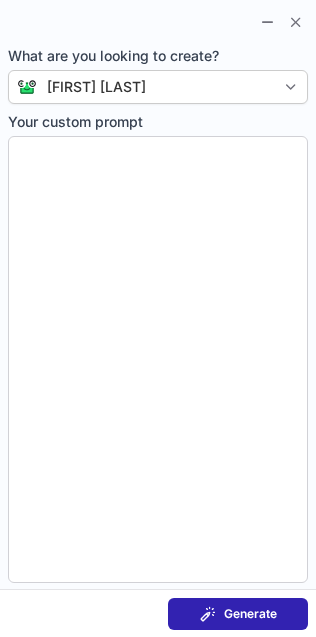 type on "**********" 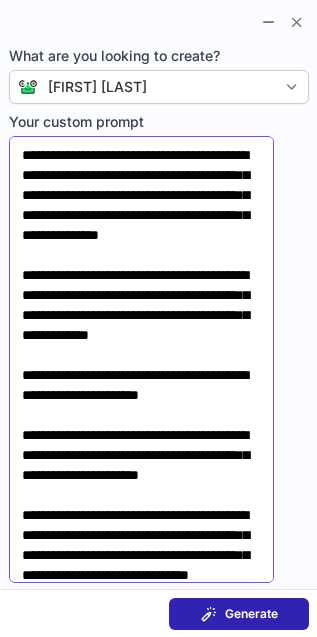 scroll, scrollTop: 464, scrollLeft: 0, axis: vertical 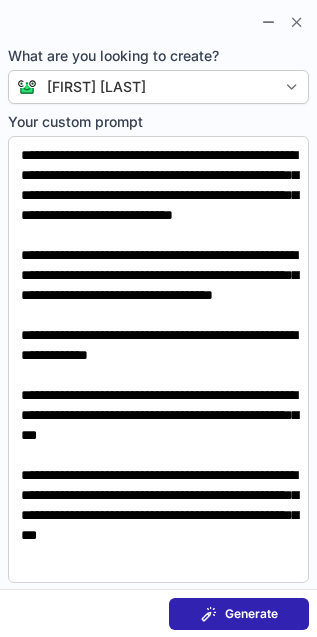 click at bounding box center (209, 614) 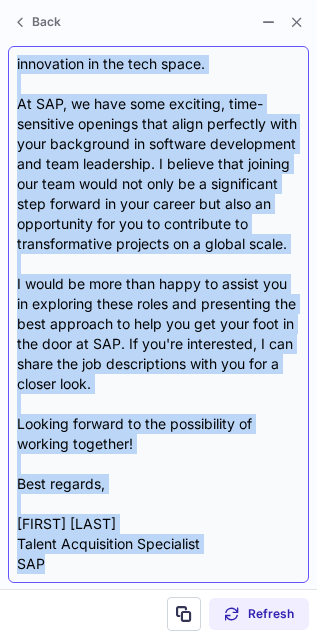 drag, startPoint x: 17, startPoint y: 51, endPoint x: 153, endPoint y: 565, distance: 531.68787 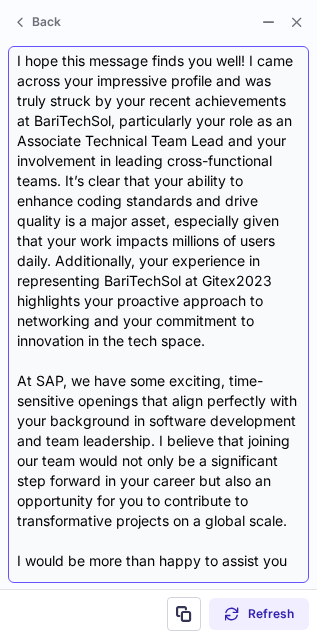 scroll, scrollTop: 0, scrollLeft: 0, axis: both 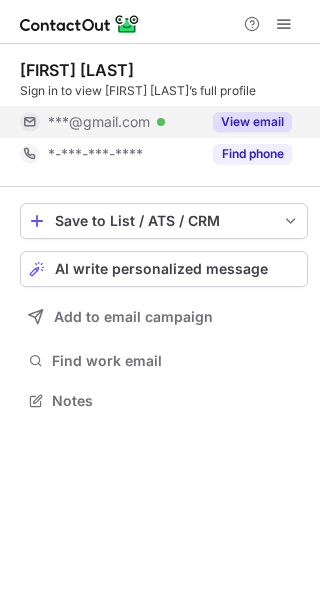 click on "View email" at bounding box center (252, 122) 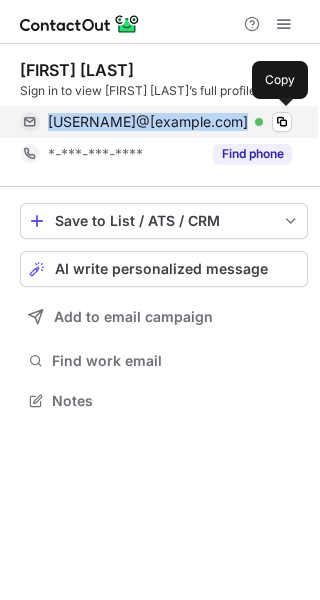 drag, startPoint x: 245, startPoint y: 114, endPoint x: 49, endPoint y: 115, distance: 196.00255 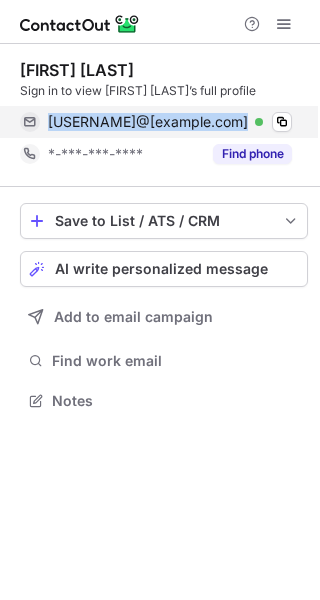 copy on "[USERNAME]@[example.com]" 